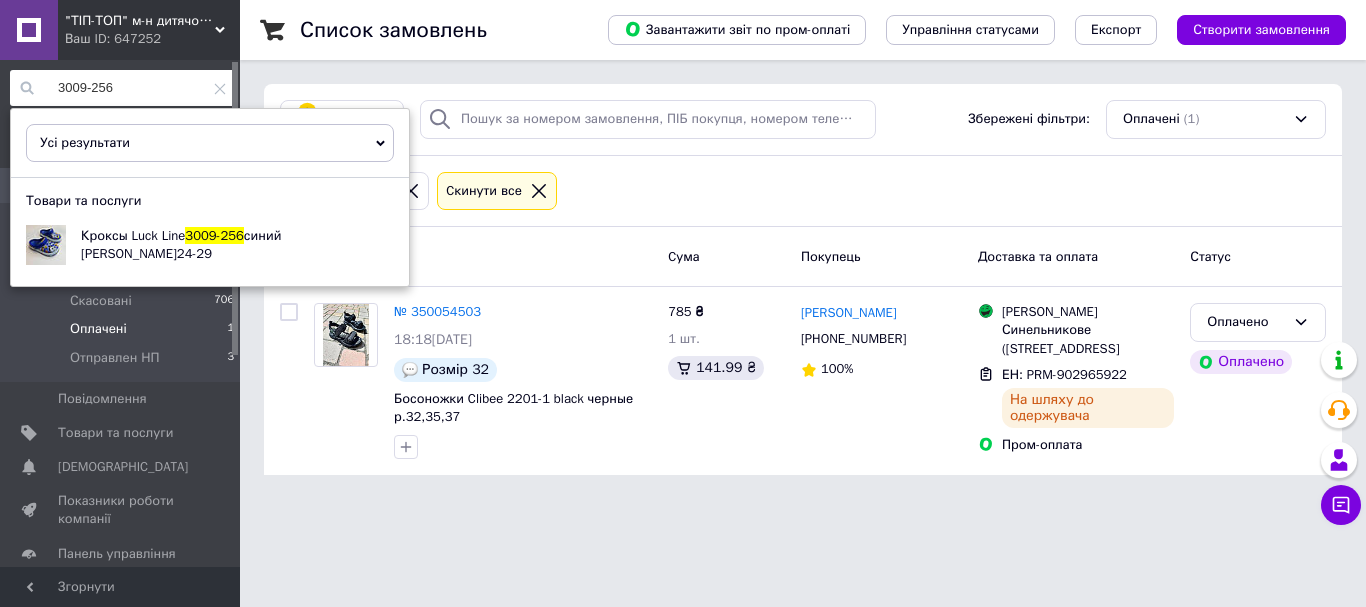 scroll, scrollTop: 0, scrollLeft: 0, axis: both 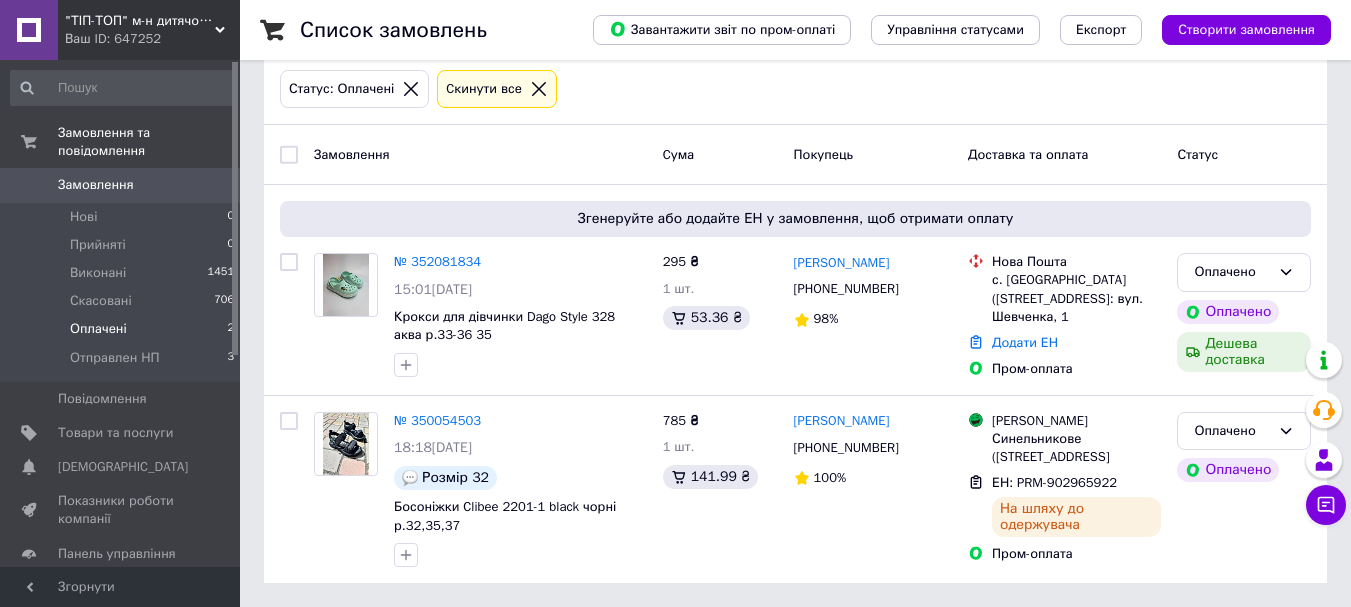 click on "Оплачені" at bounding box center (98, 329) 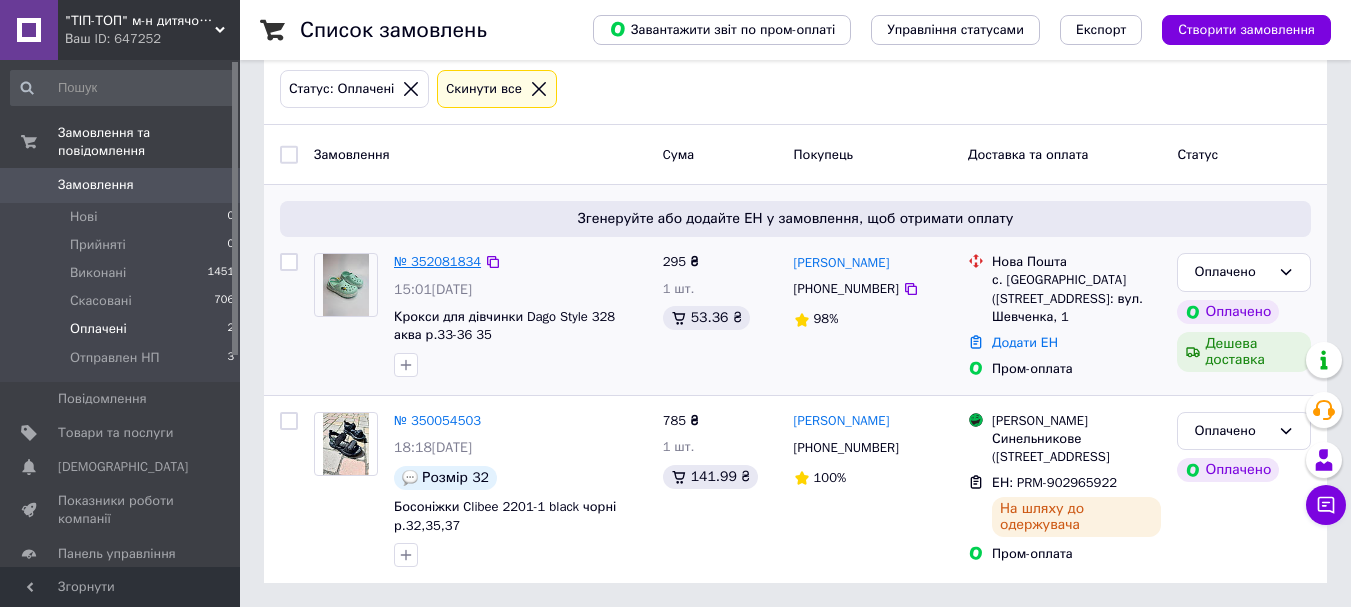 click on "№ 352081834" at bounding box center (437, 261) 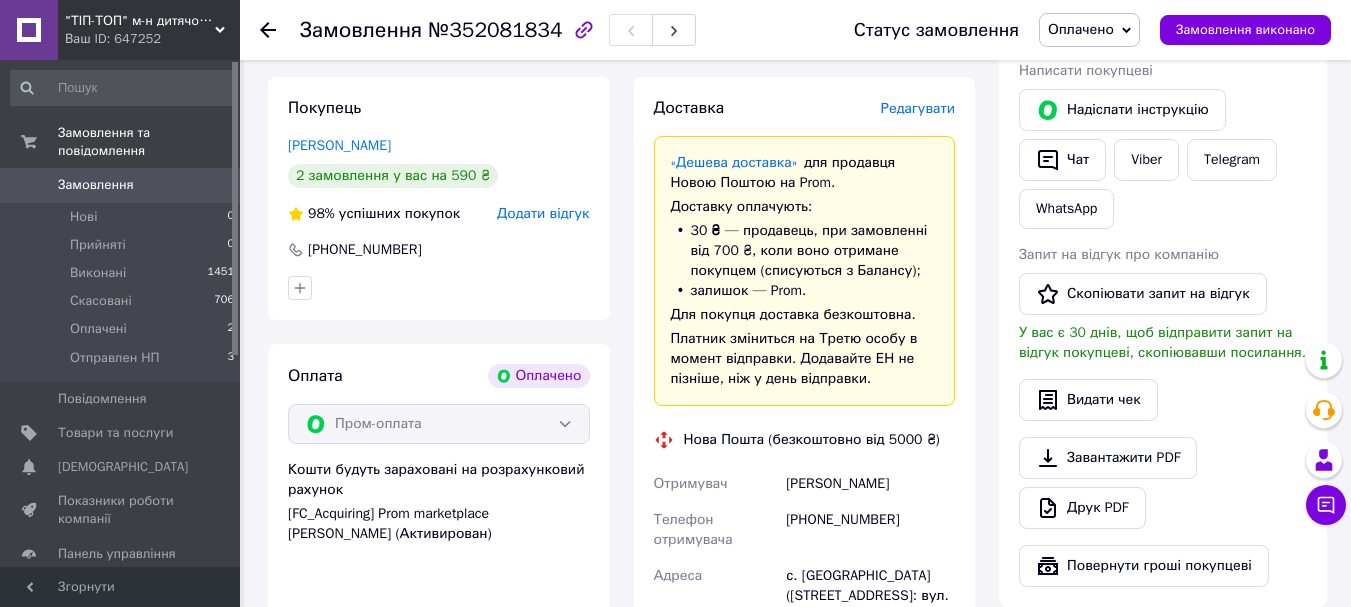 scroll, scrollTop: 500, scrollLeft: 0, axis: vertical 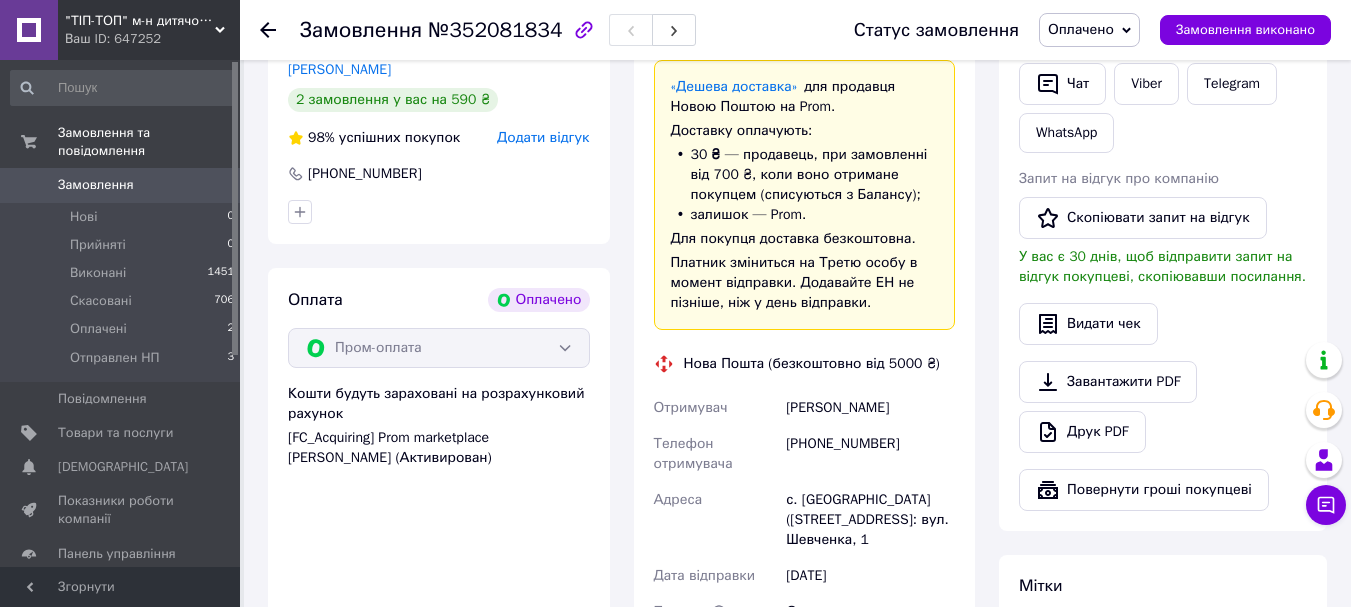click on "Замовлення" at bounding box center (96, 185) 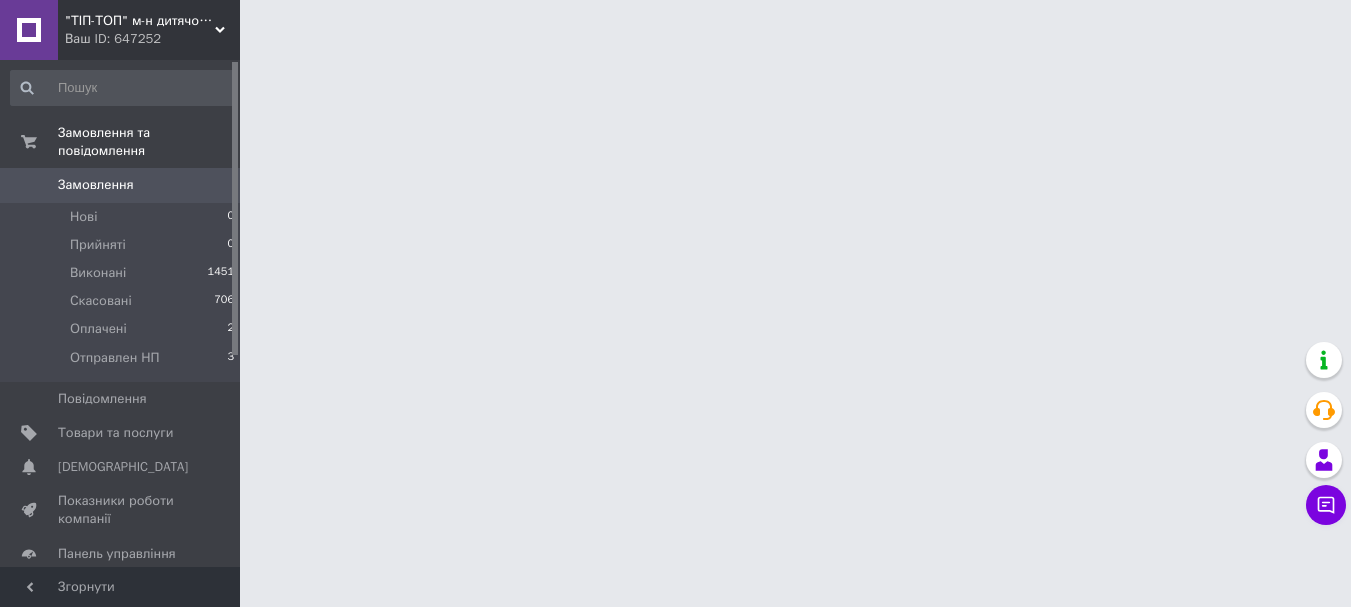 scroll, scrollTop: 0, scrollLeft: 0, axis: both 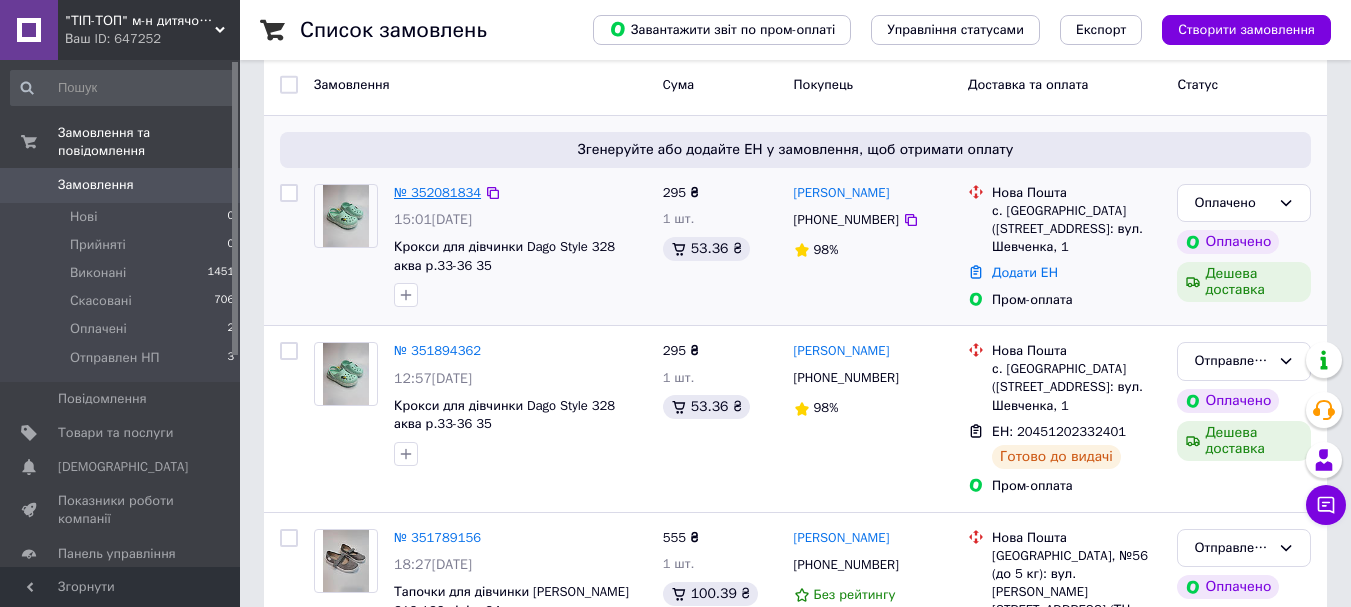 click on "№ 352081834" at bounding box center [437, 192] 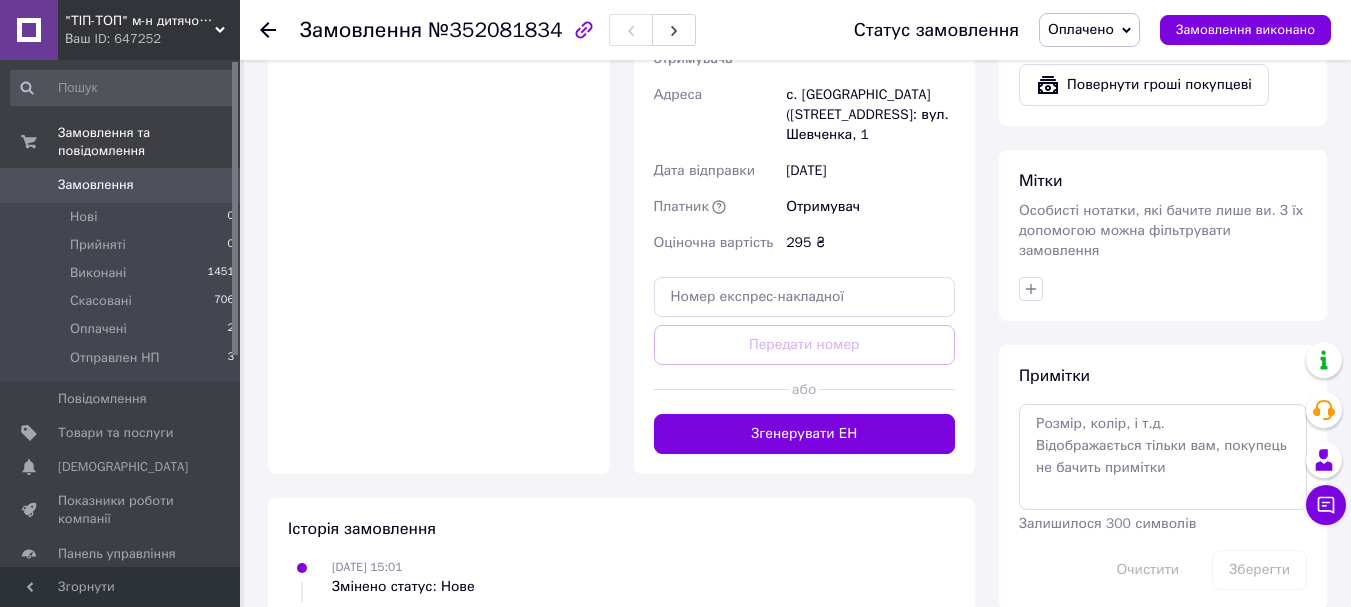 scroll, scrollTop: 933, scrollLeft: 0, axis: vertical 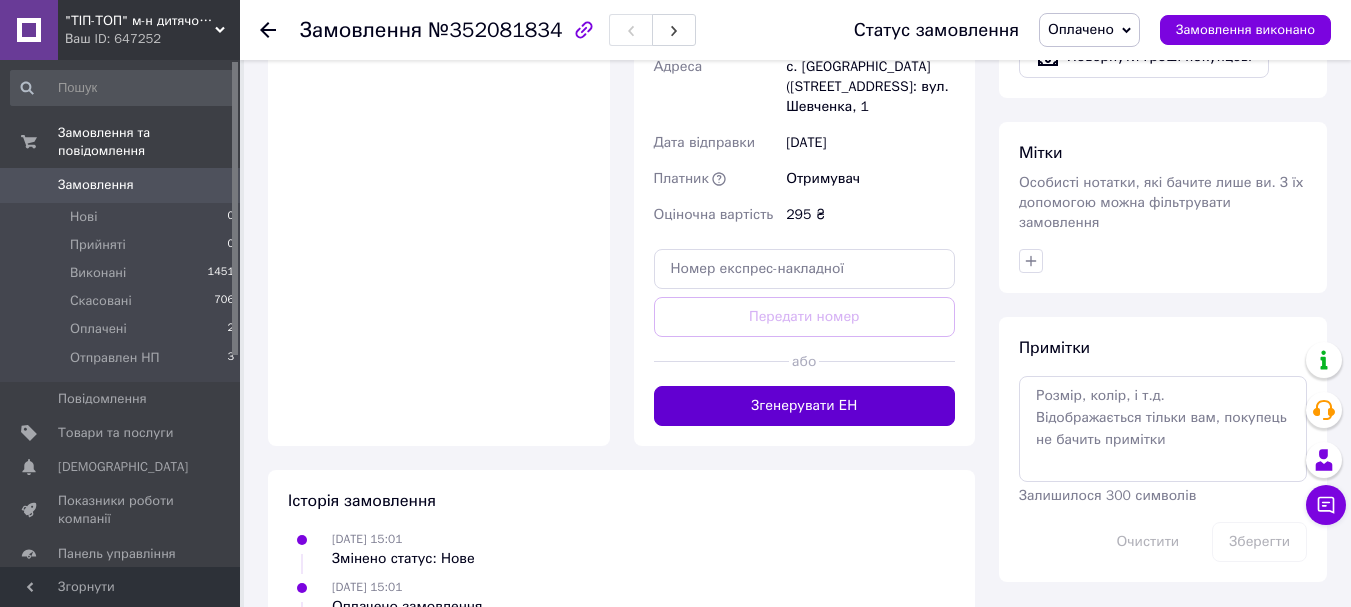 click on "Згенерувати ЕН" at bounding box center [805, 406] 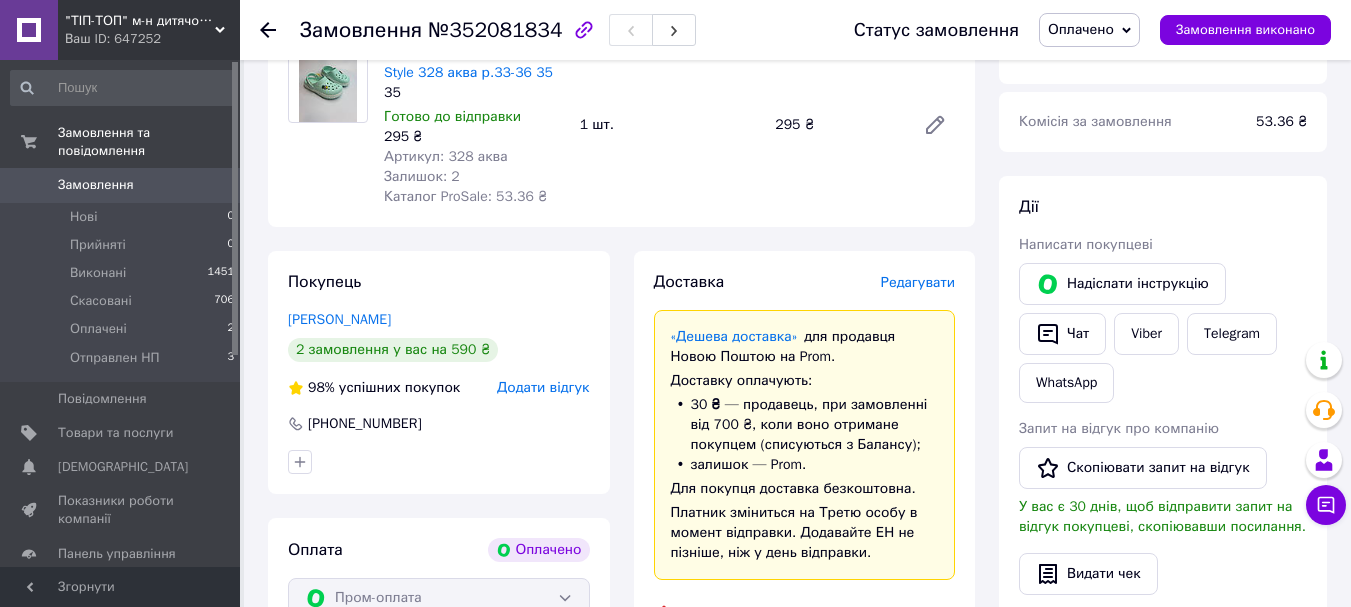 scroll, scrollTop: 0, scrollLeft: 0, axis: both 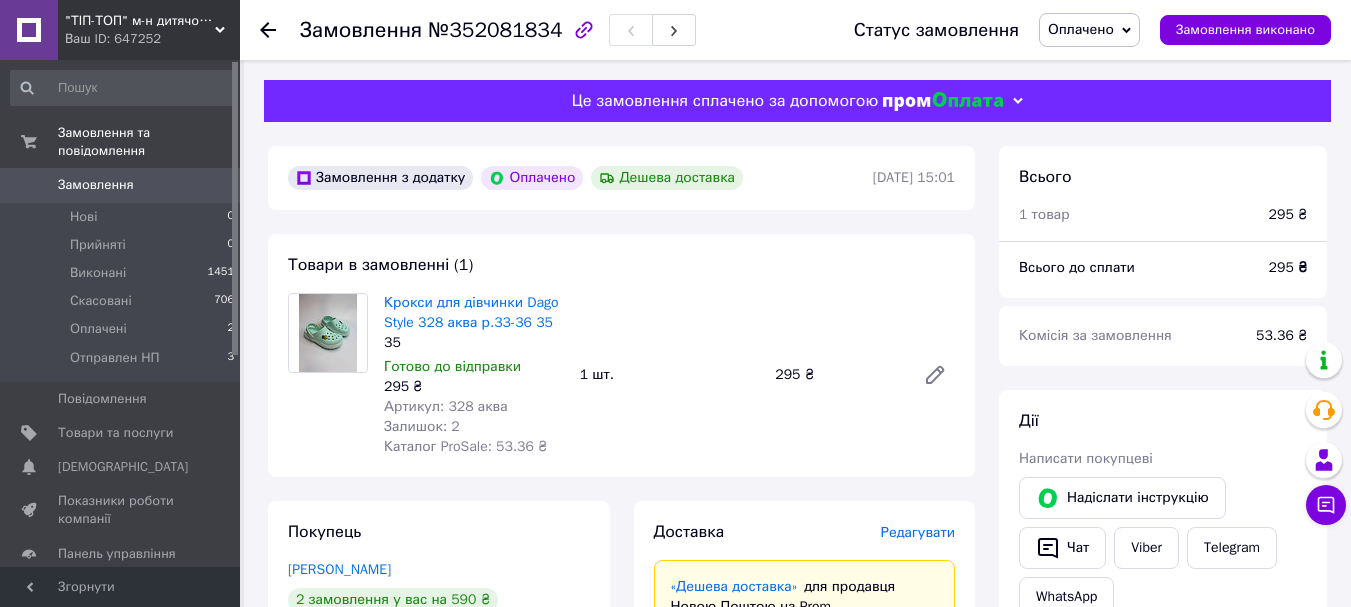 click at bounding box center [123, 88] 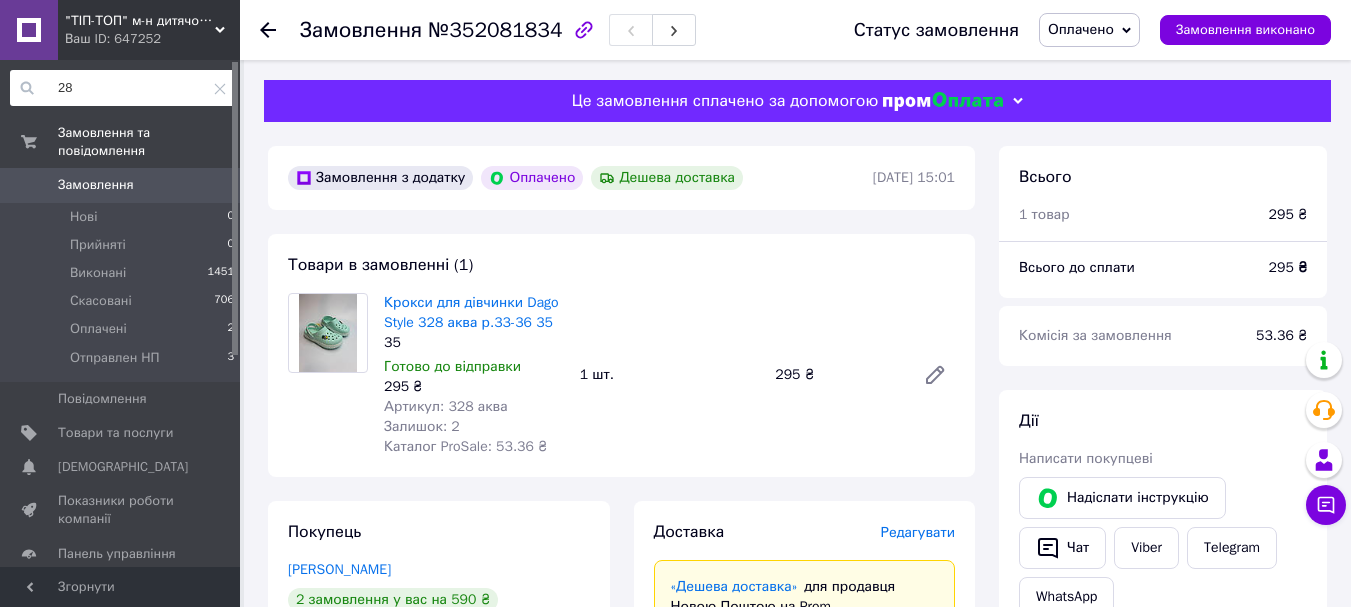 type on "2" 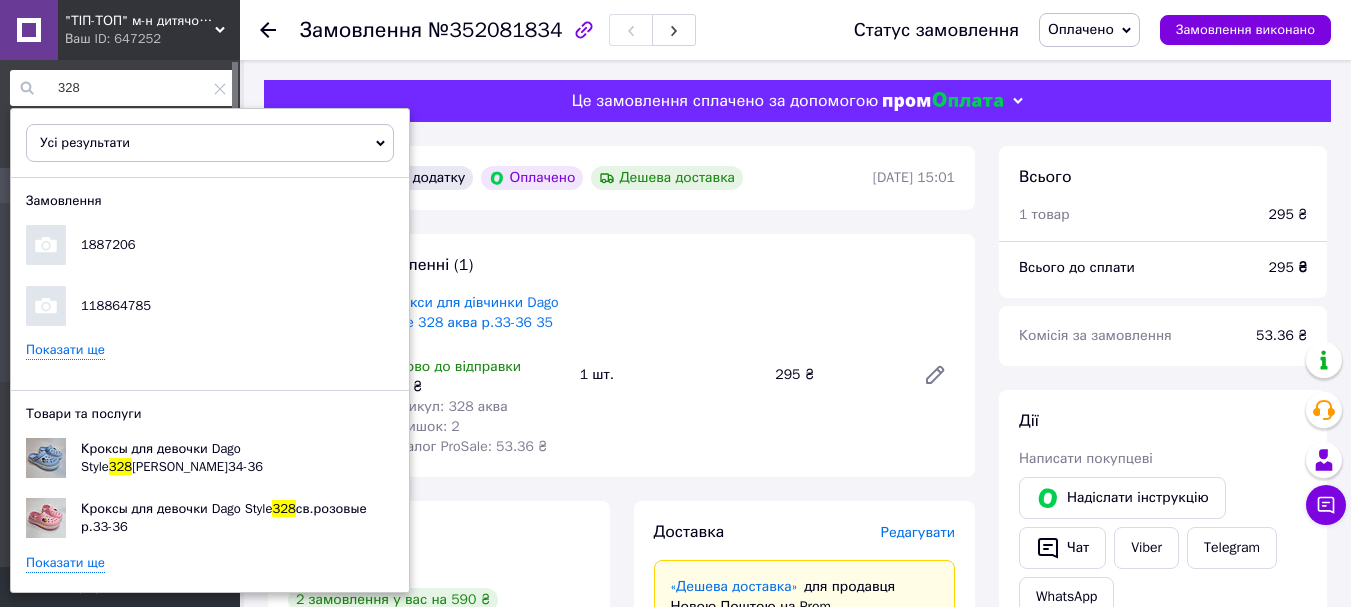 type on "328" 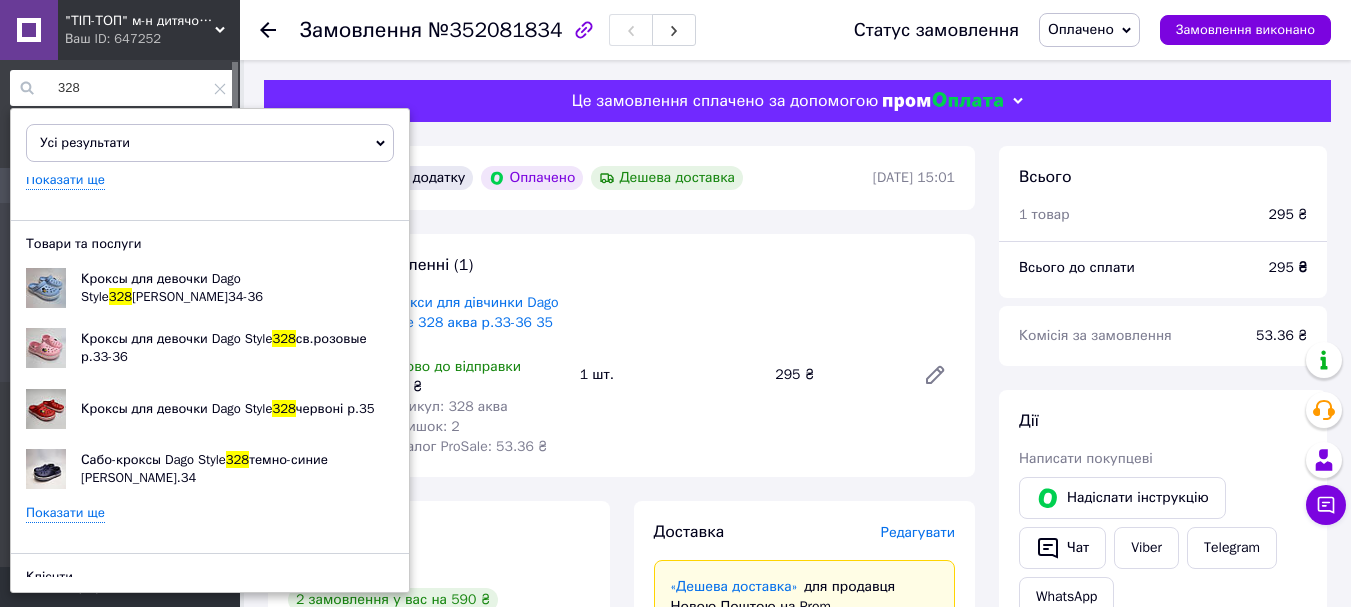 scroll, scrollTop: 200, scrollLeft: 0, axis: vertical 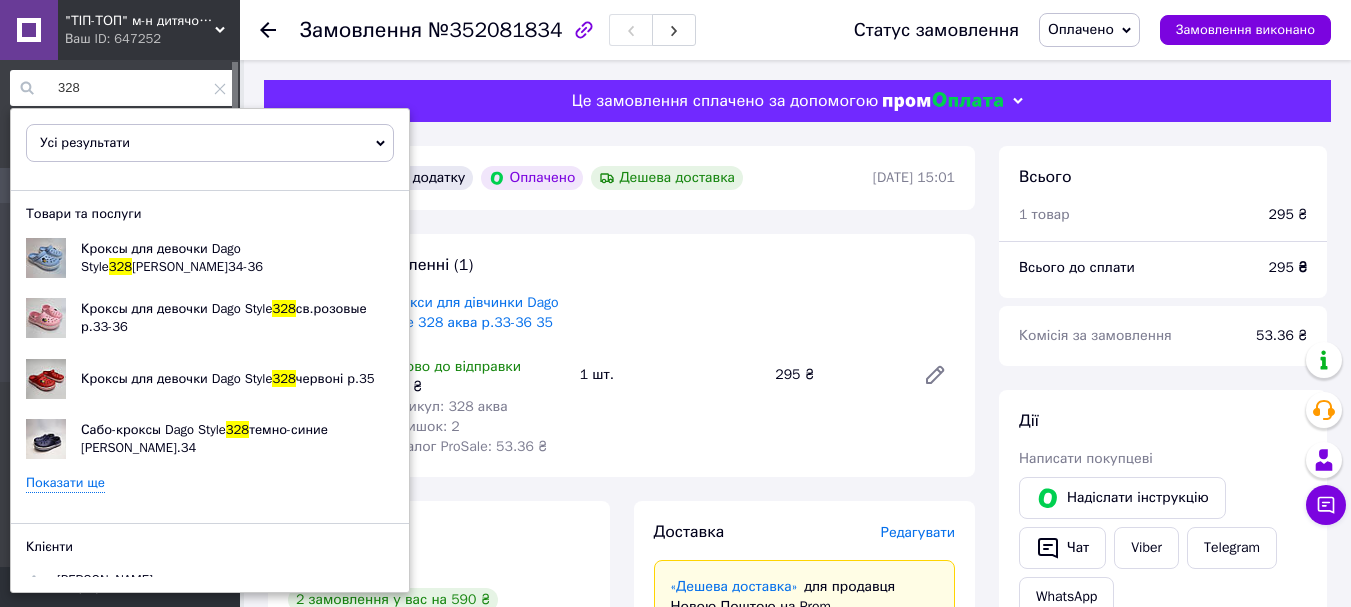 click on "Показати ще" at bounding box center [65, 483] 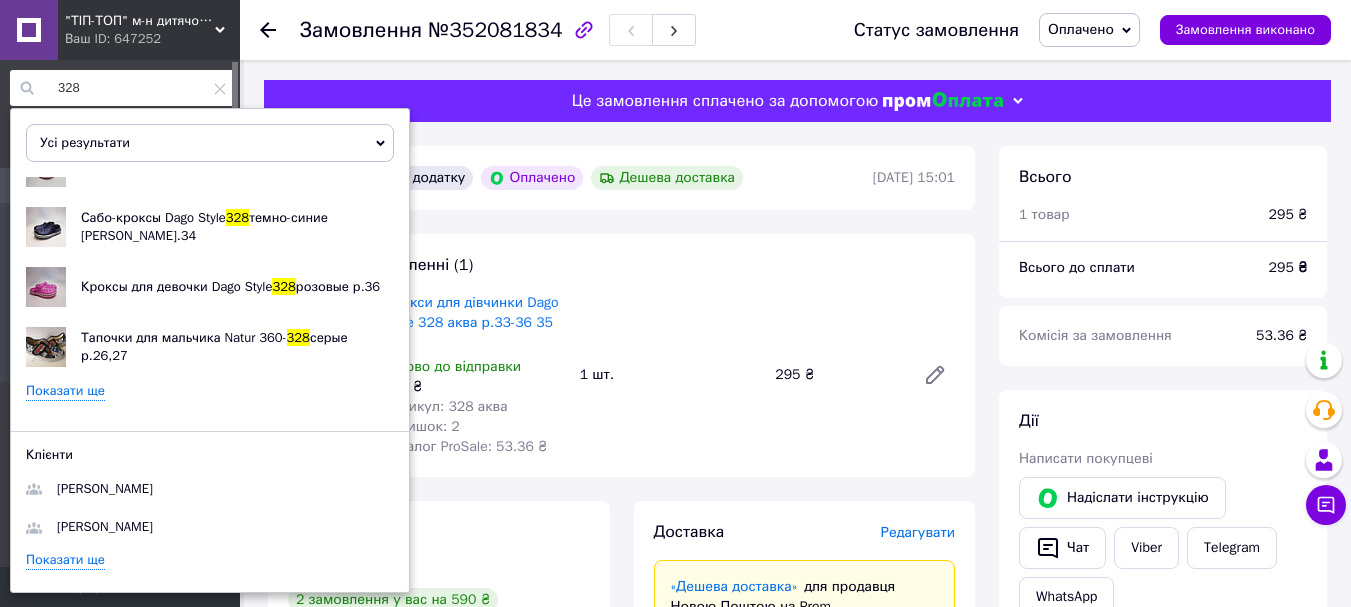 click on "Показати ще" at bounding box center [65, 391] 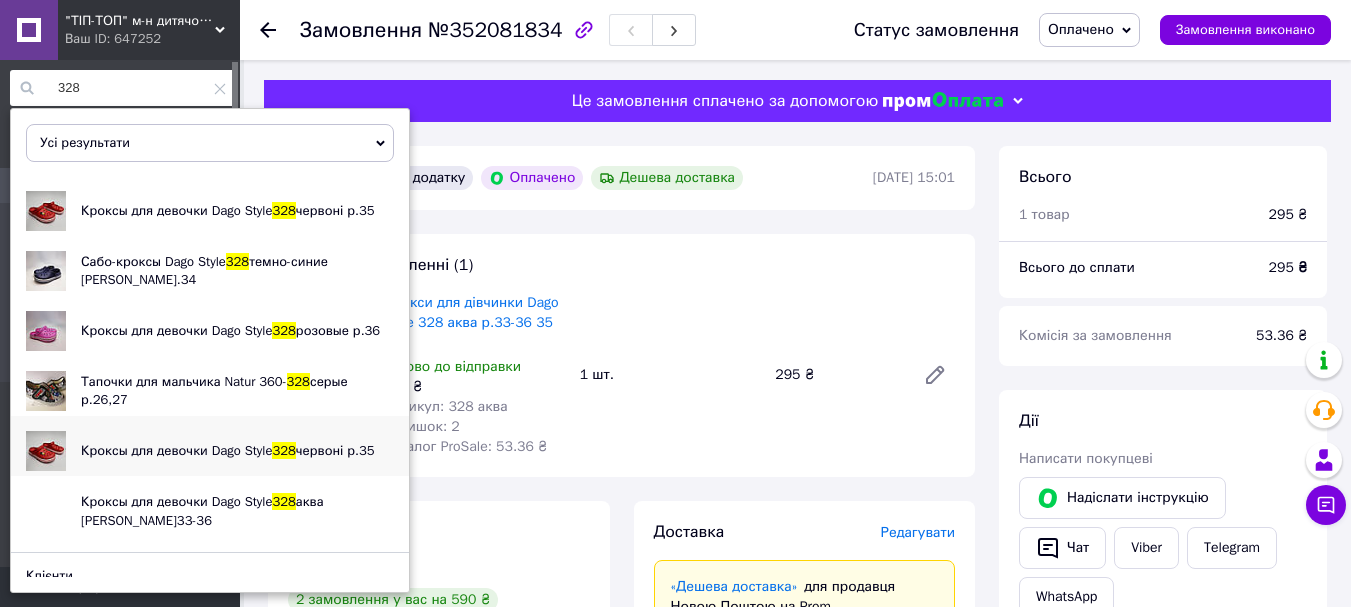 scroll, scrollTop: 412, scrollLeft: 0, axis: vertical 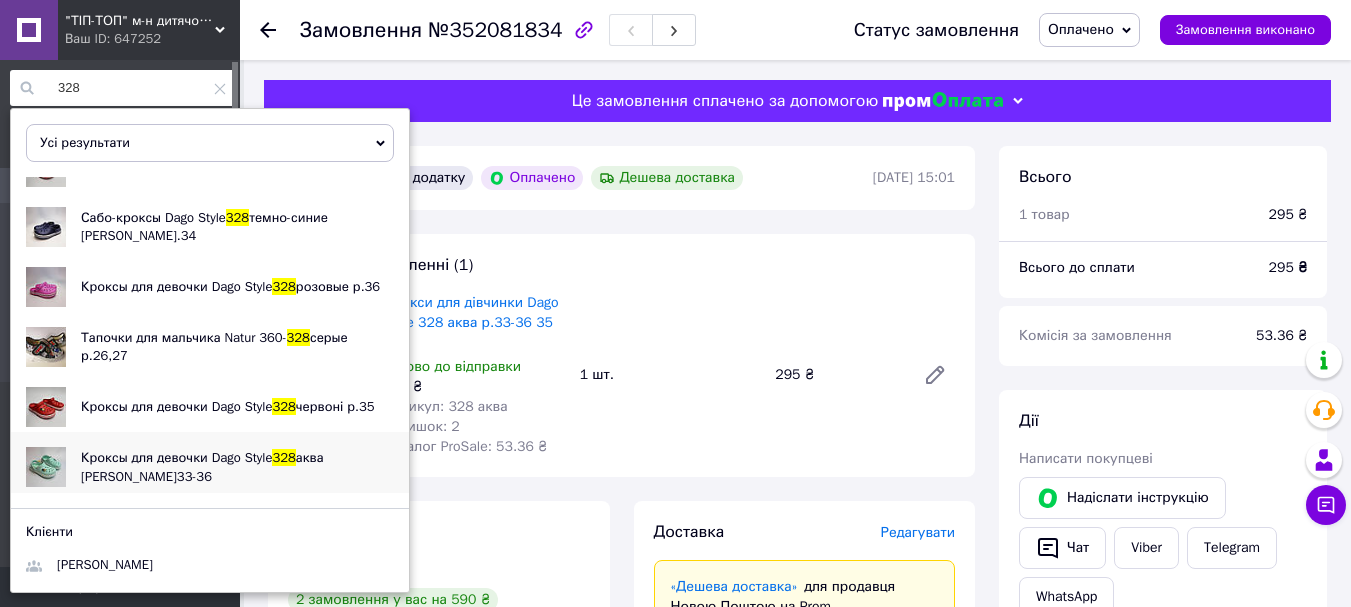 click on "Кроксы для девочки  Dago Style" at bounding box center (176, 457) 